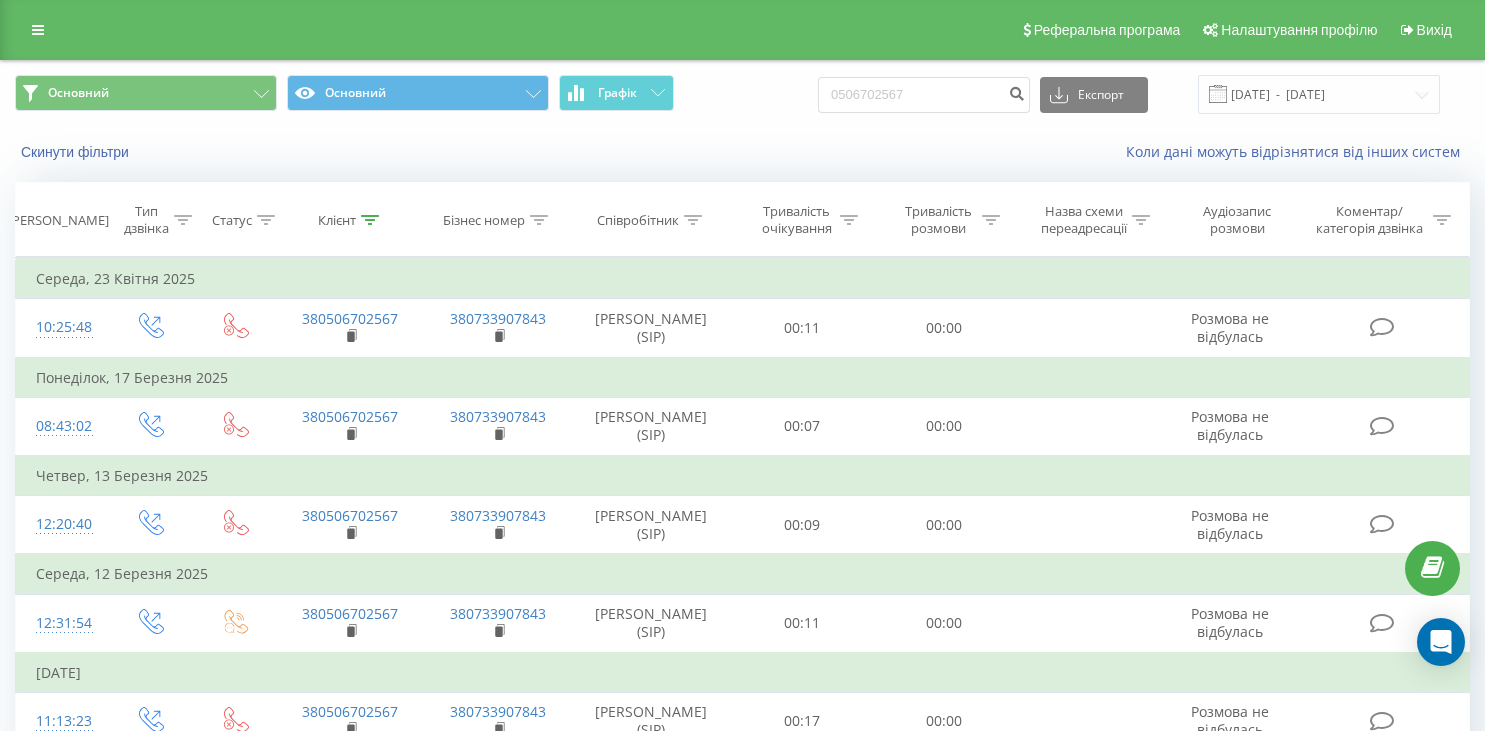 scroll, scrollTop: 0, scrollLeft: 0, axis: both 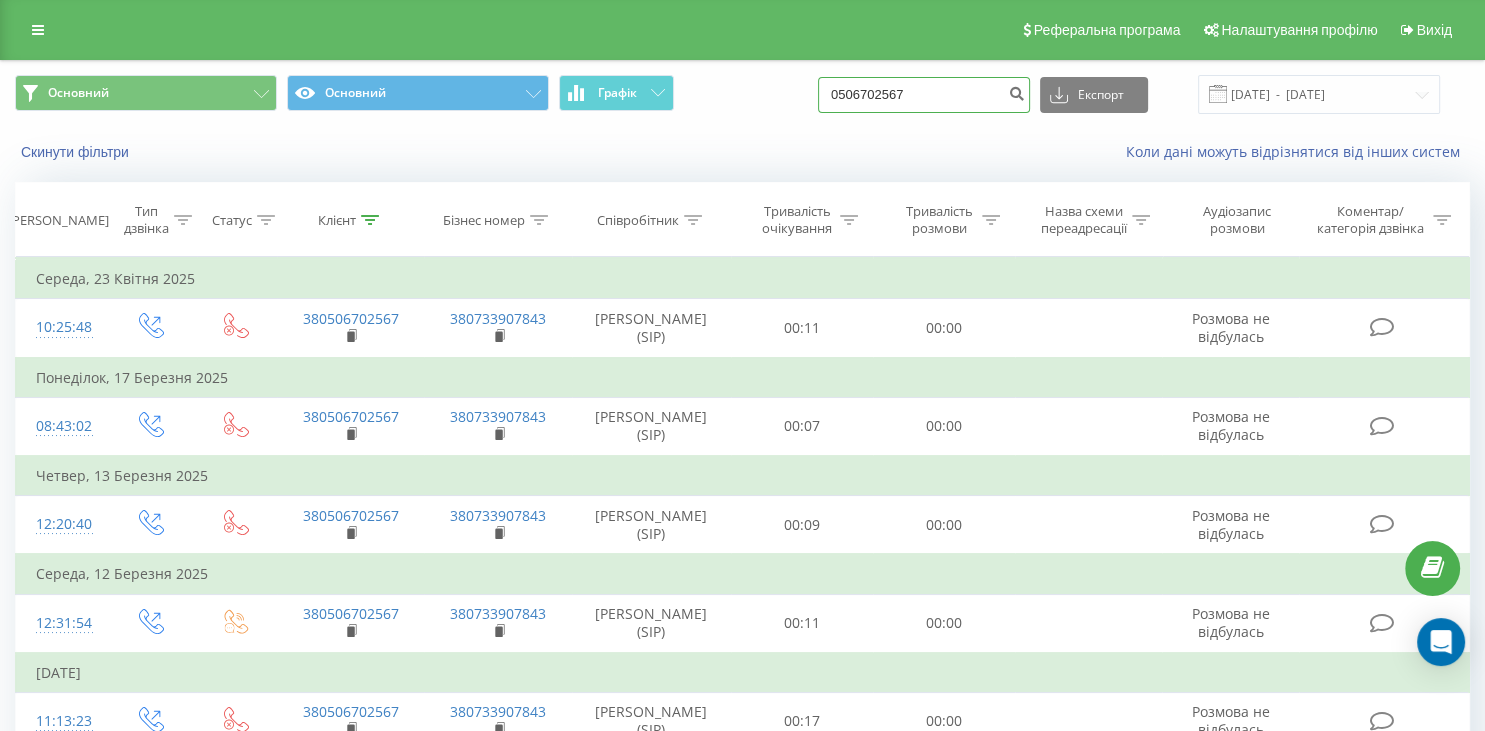 drag, startPoint x: 836, startPoint y: 102, endPoint x: 726, endPoint y: 114, distance: 110.65261 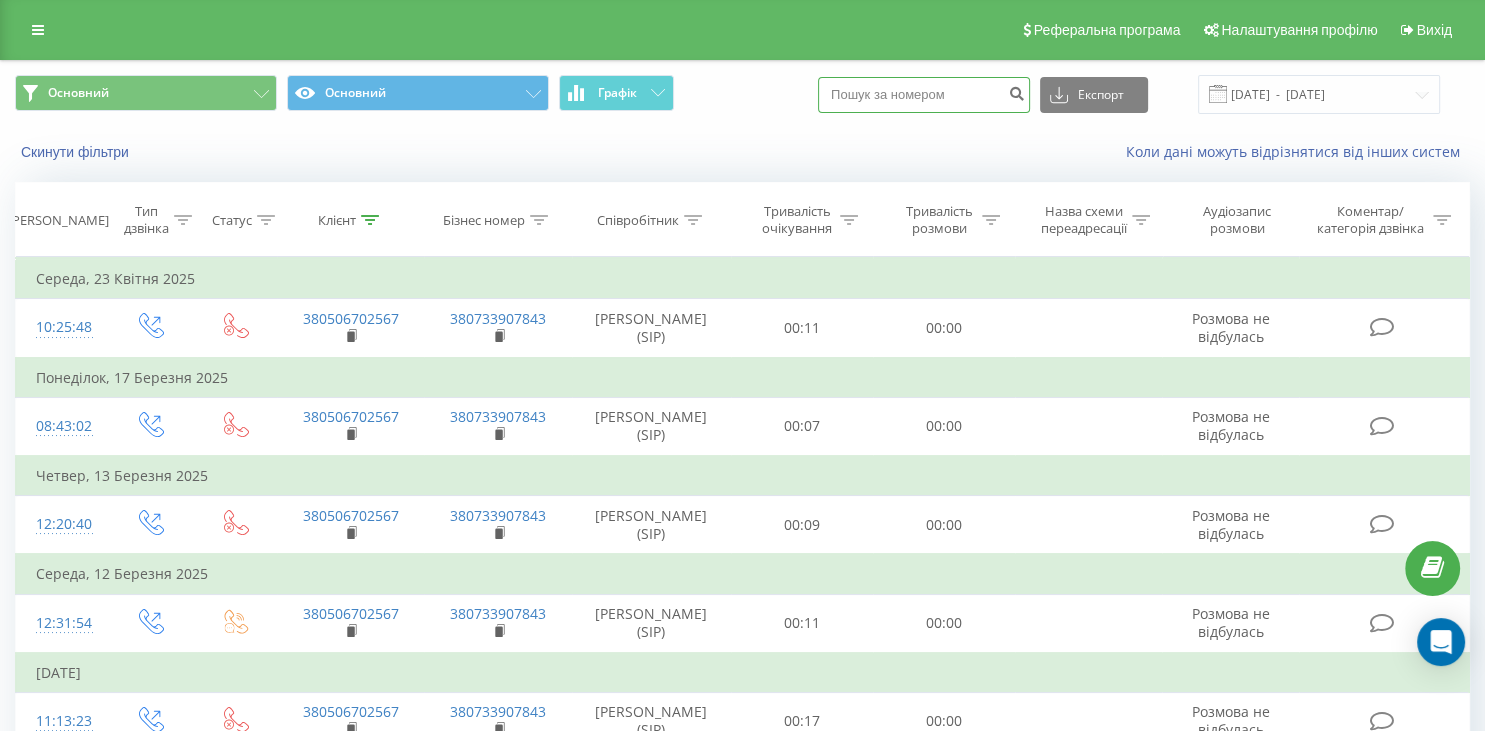 paste on "067 433 44 73" 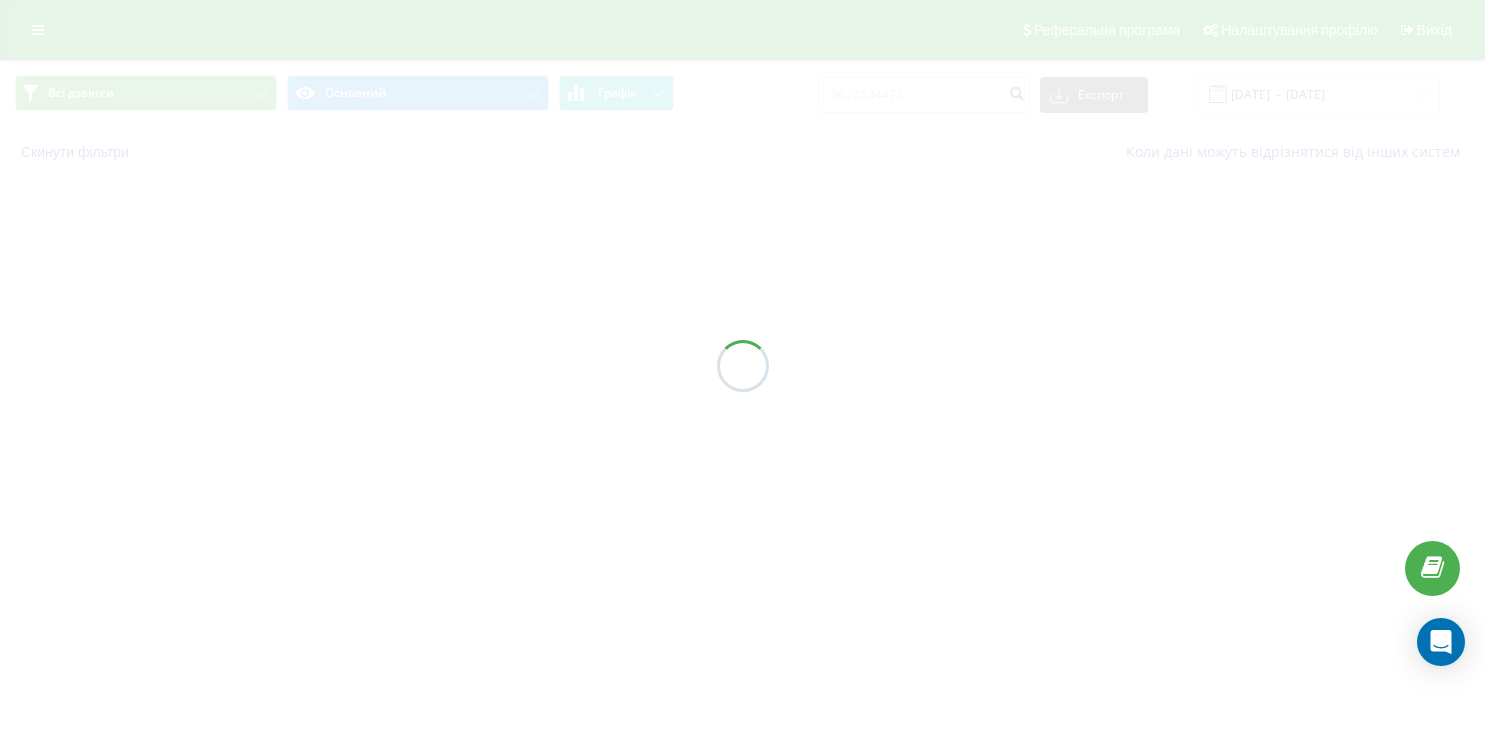 scroll, scrollTop: 0, scrollLeft: 0, axis: both 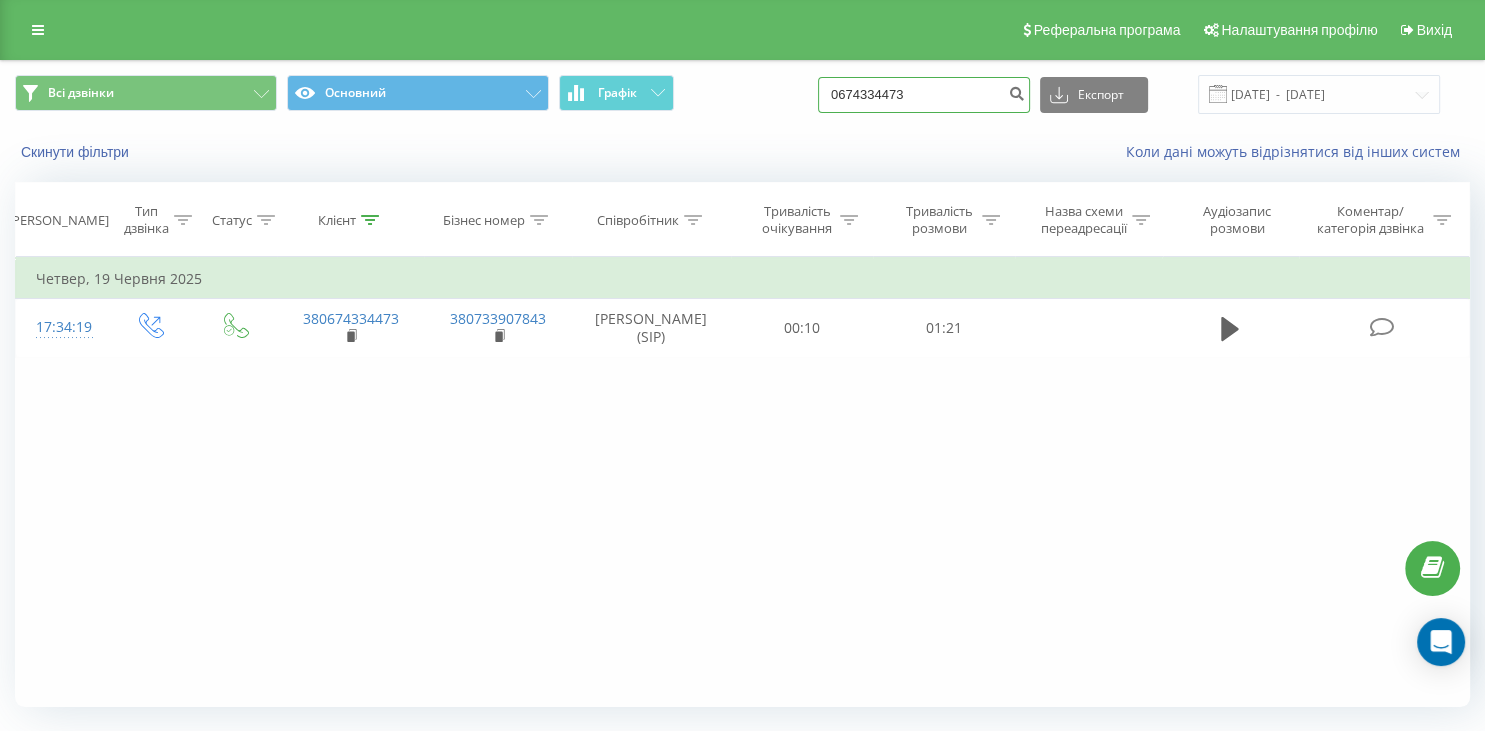 drag, startPoint x: 952, startPoint y: 85, endPoint x: 837, endPoint y: 107, distance: 117.08544 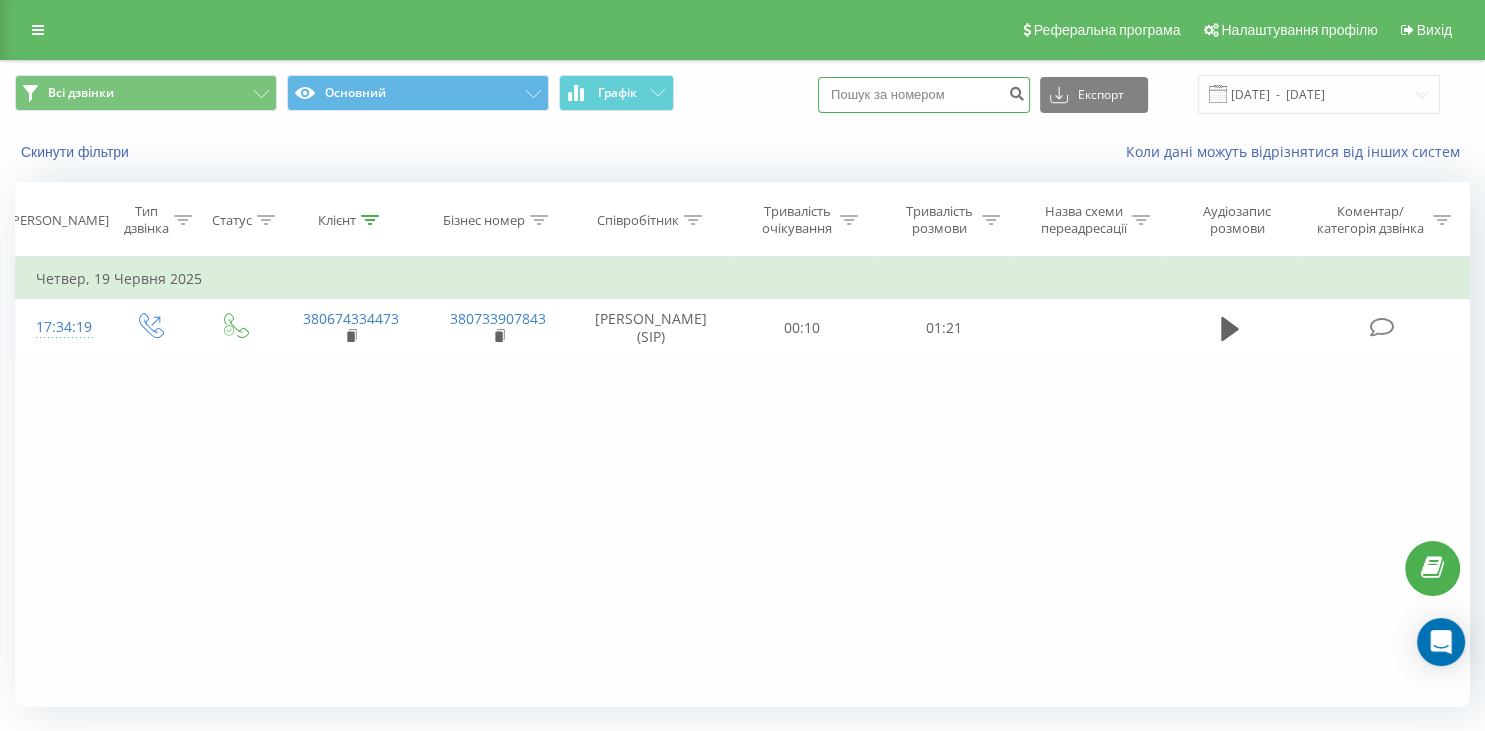 paste on "098 600 85 57" 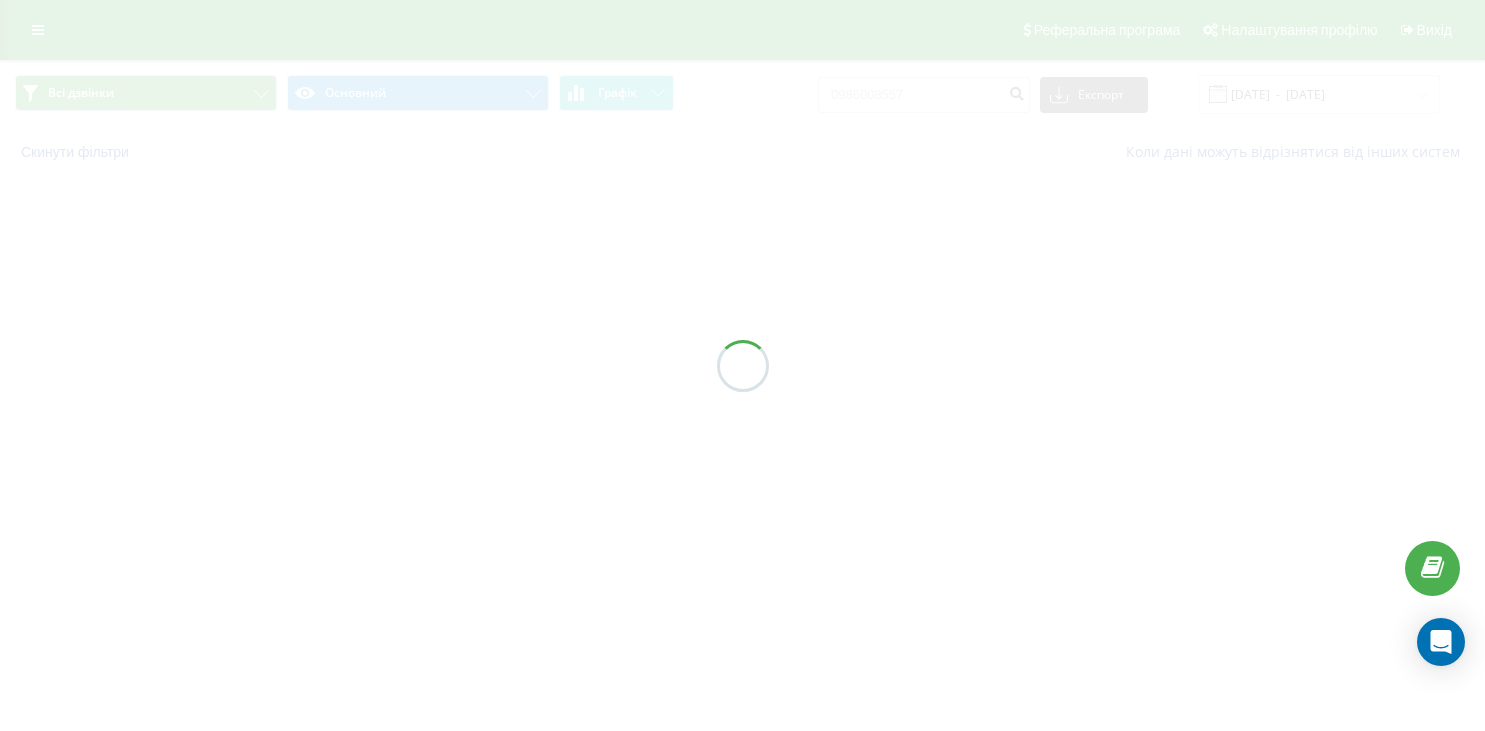scroll, scrollTop: 0, scrollLeft: 0, axis: both 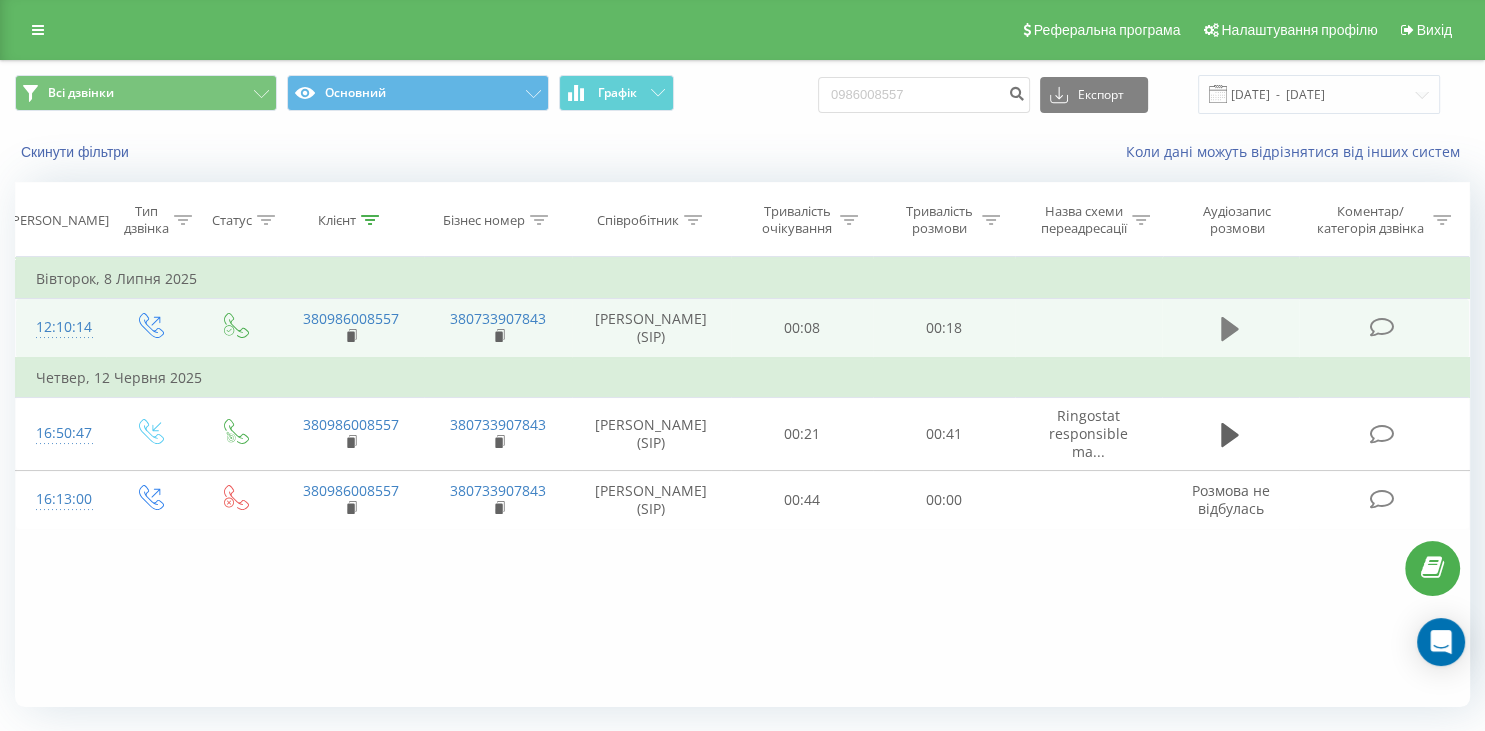 click 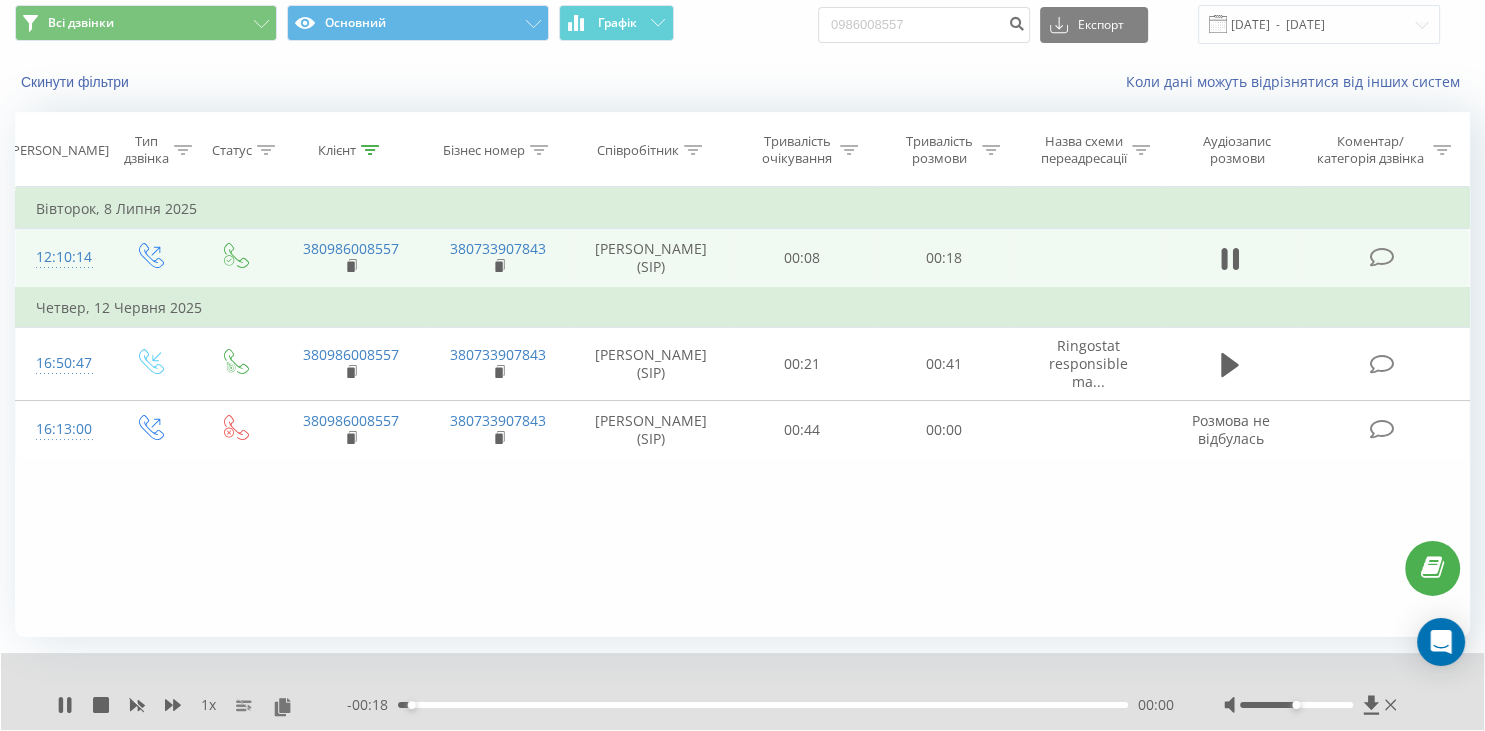 scroll, scrollTop: 128, scrollLeft: 0, axis: vertical 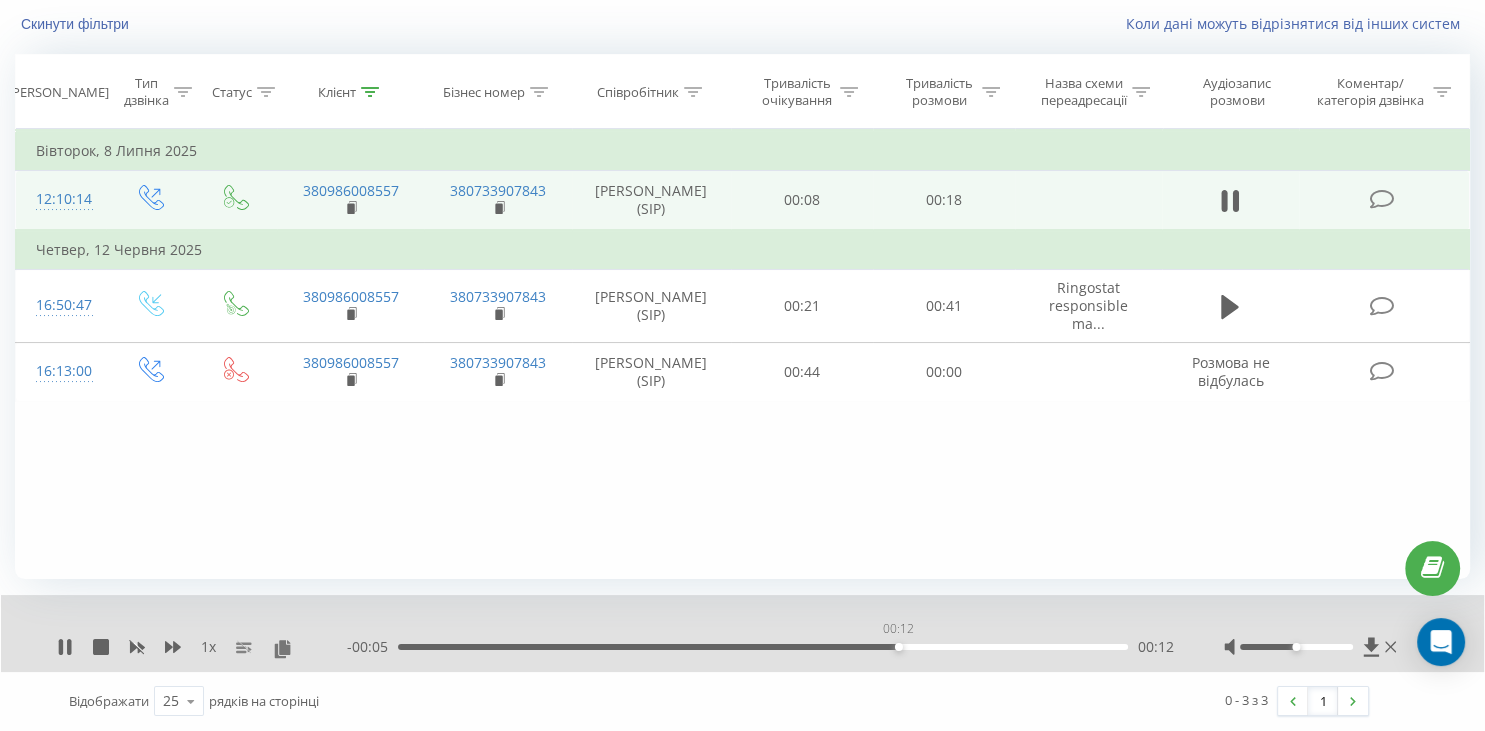 click on "00:12" at bounding box center (763, 647) 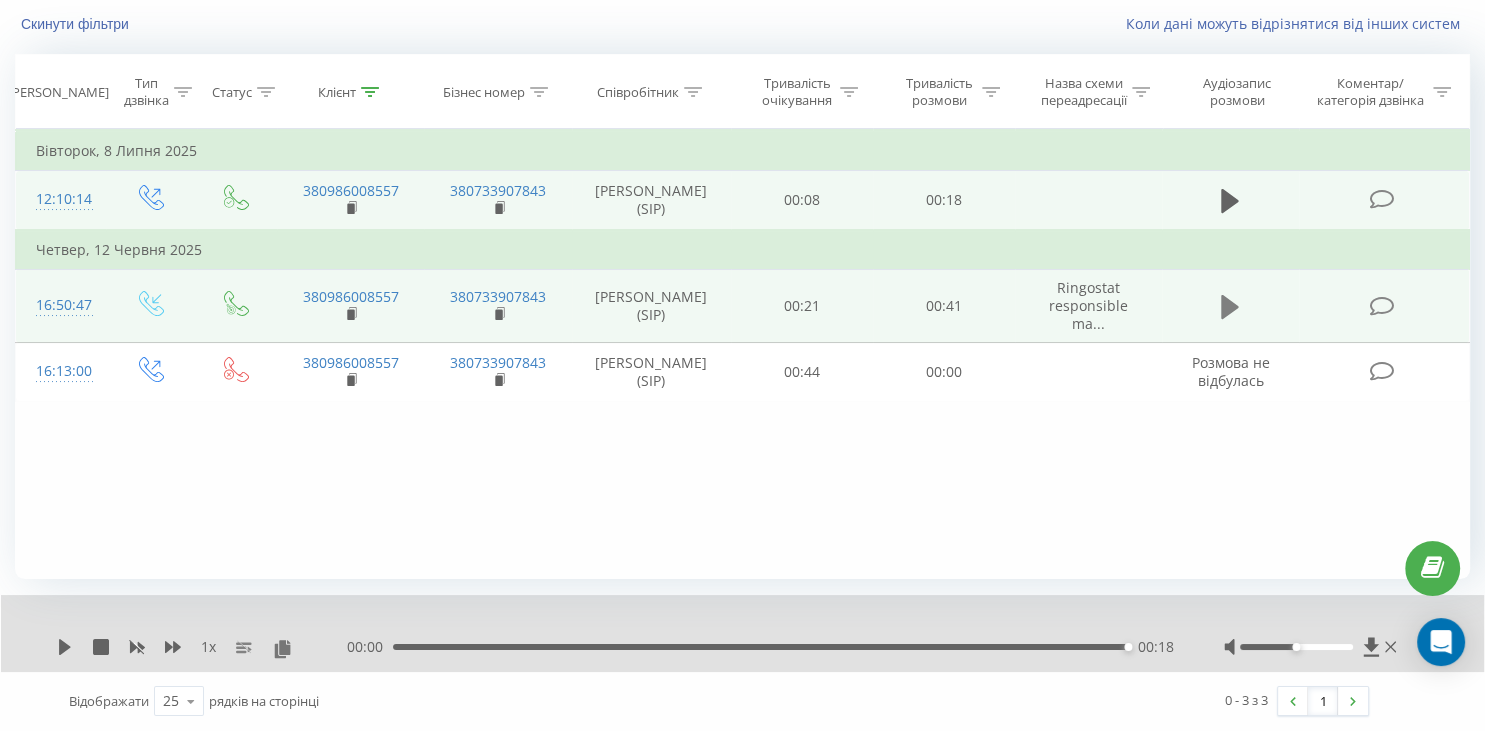 click 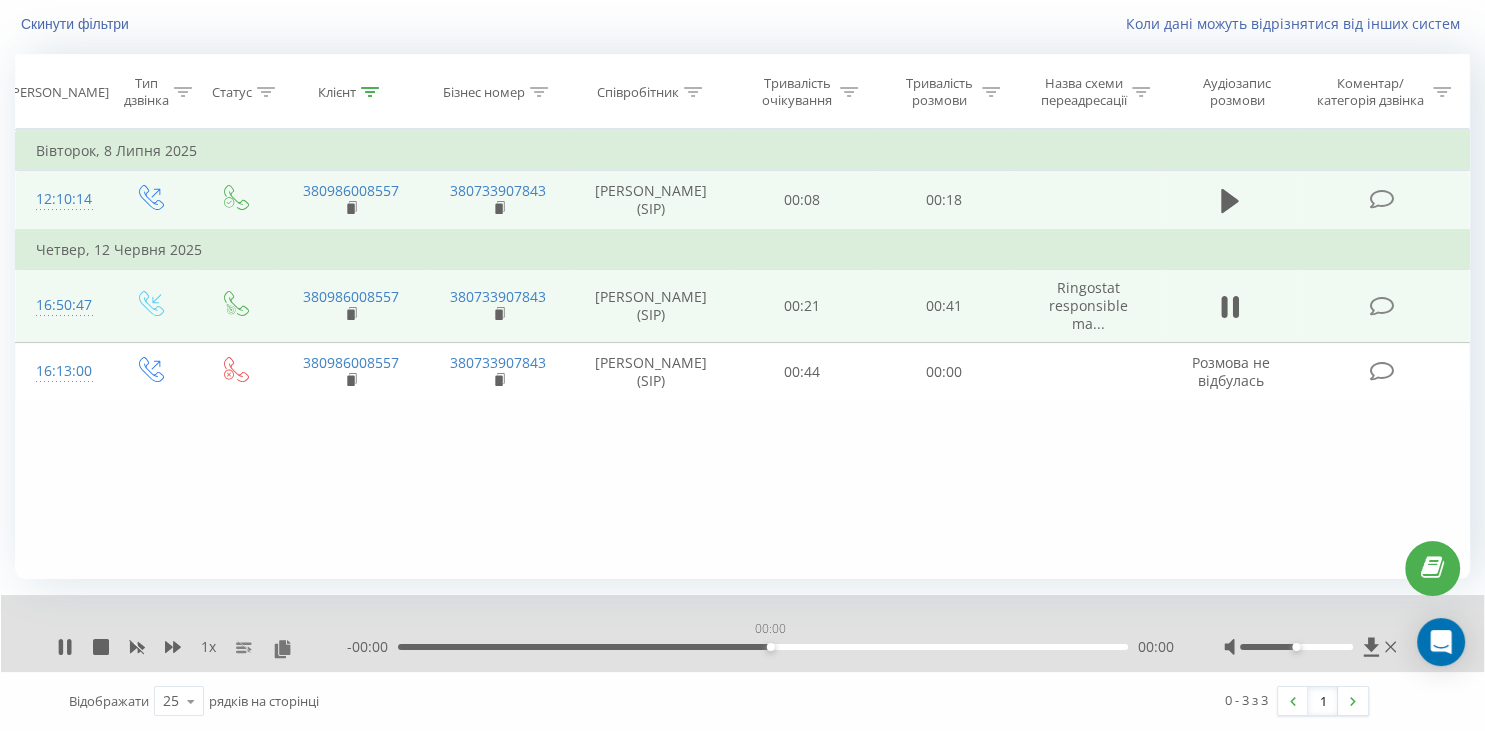 click on "00:00" at bounding box center [763, 647] 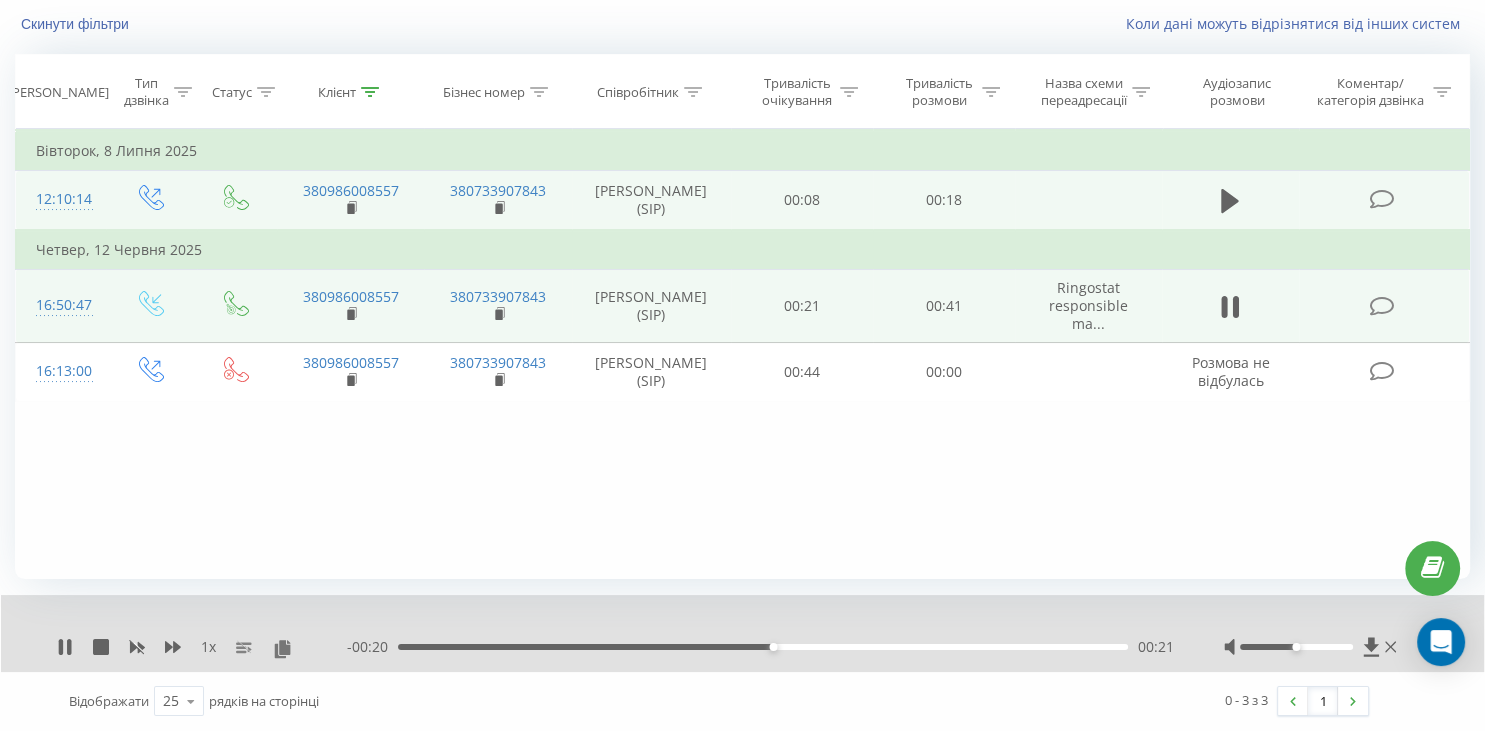 click on "00:21" at bounding box center (763, 647) 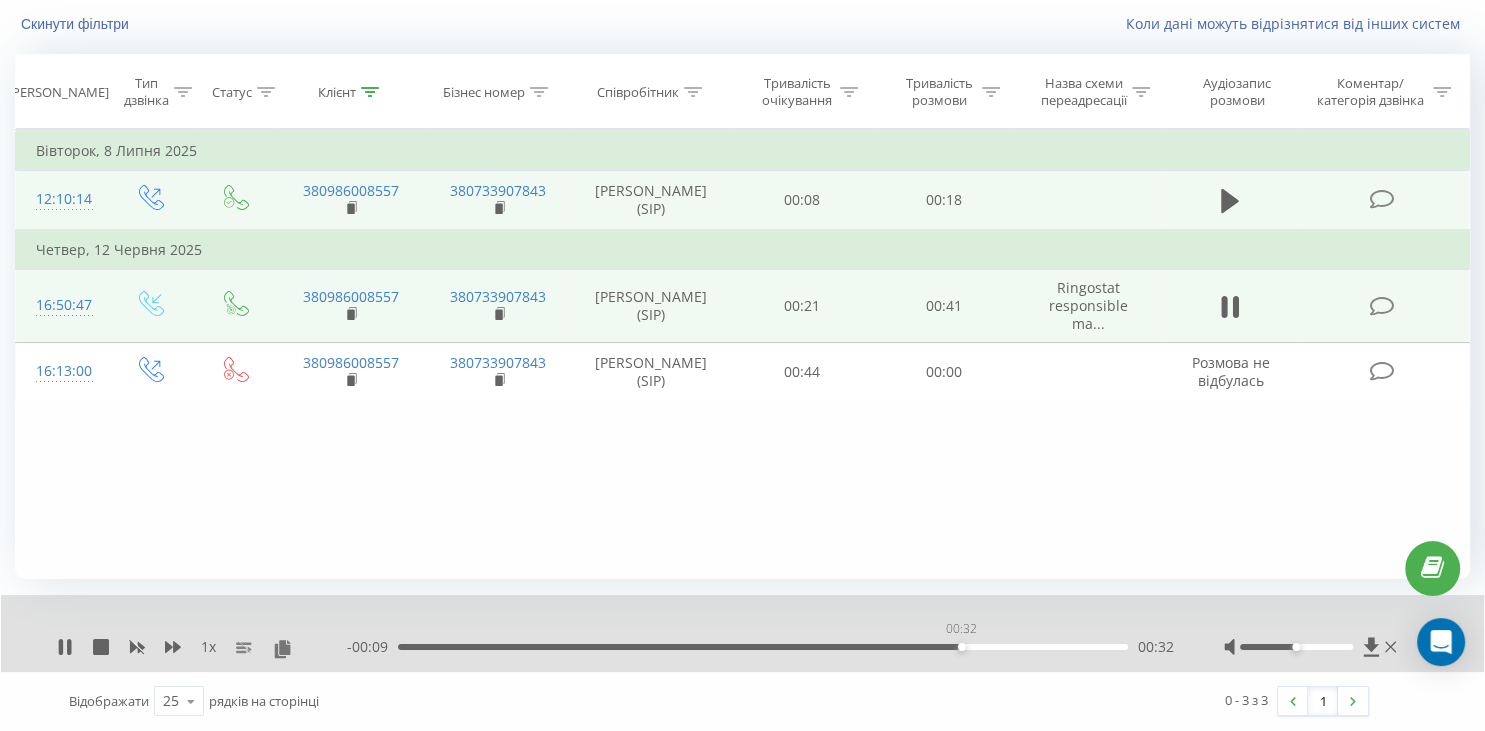click on "00:32" at bounding box center [763, 647] 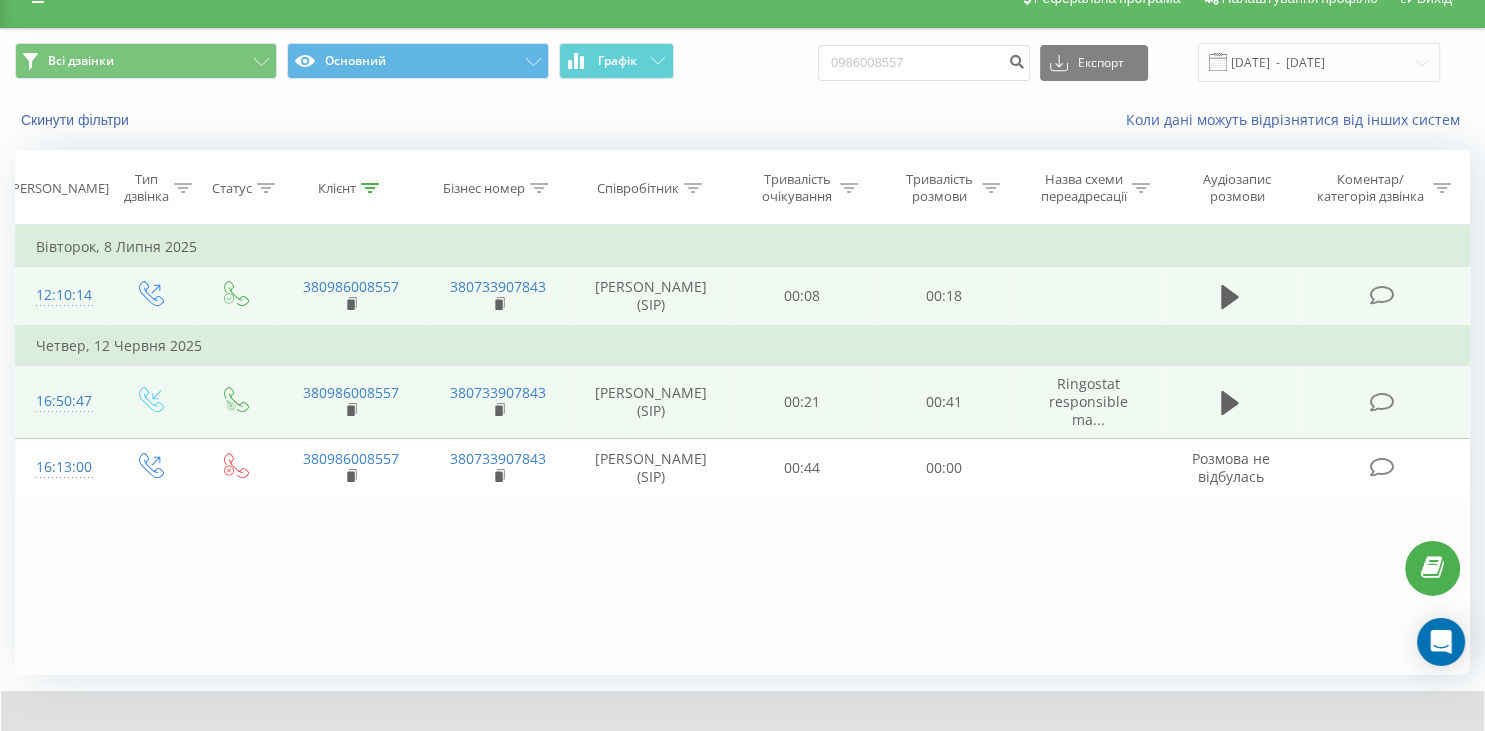 scroll, scrollTop: 0, scrollLeft: 0, axis: both 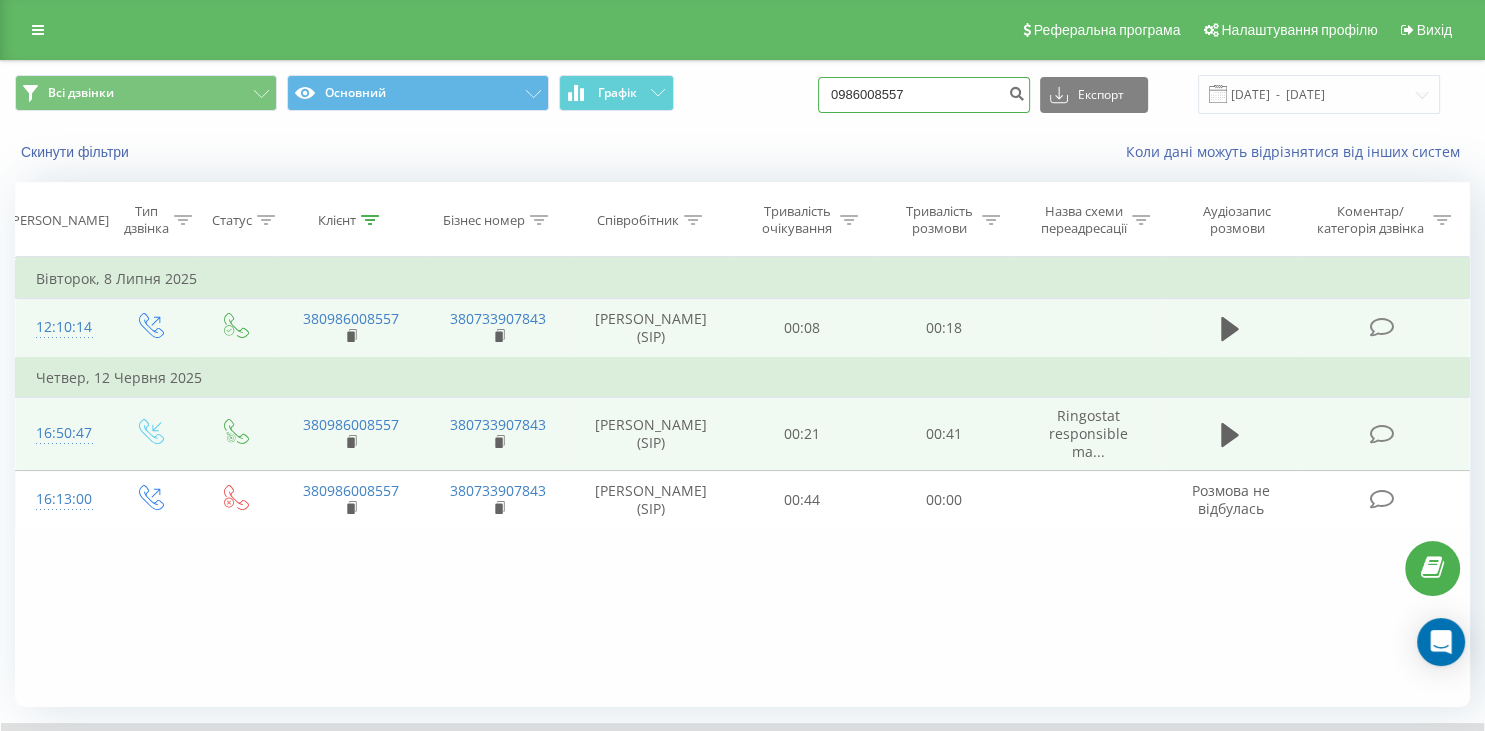 drag, startPoint x: 910, startPoint y: 101, endPoint x: 737, endPoint y: 112, distance: 173.34937 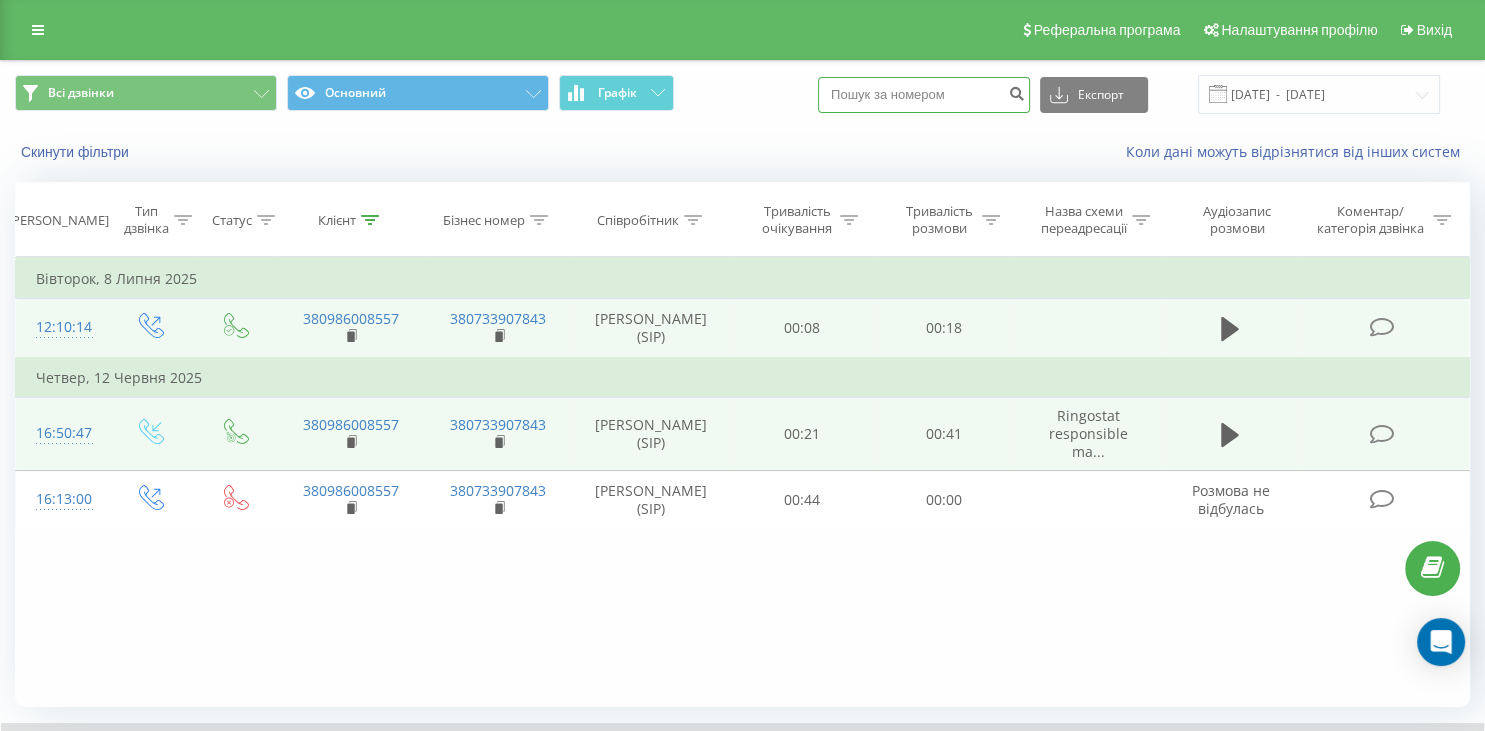 paste on "093 194 50 62" 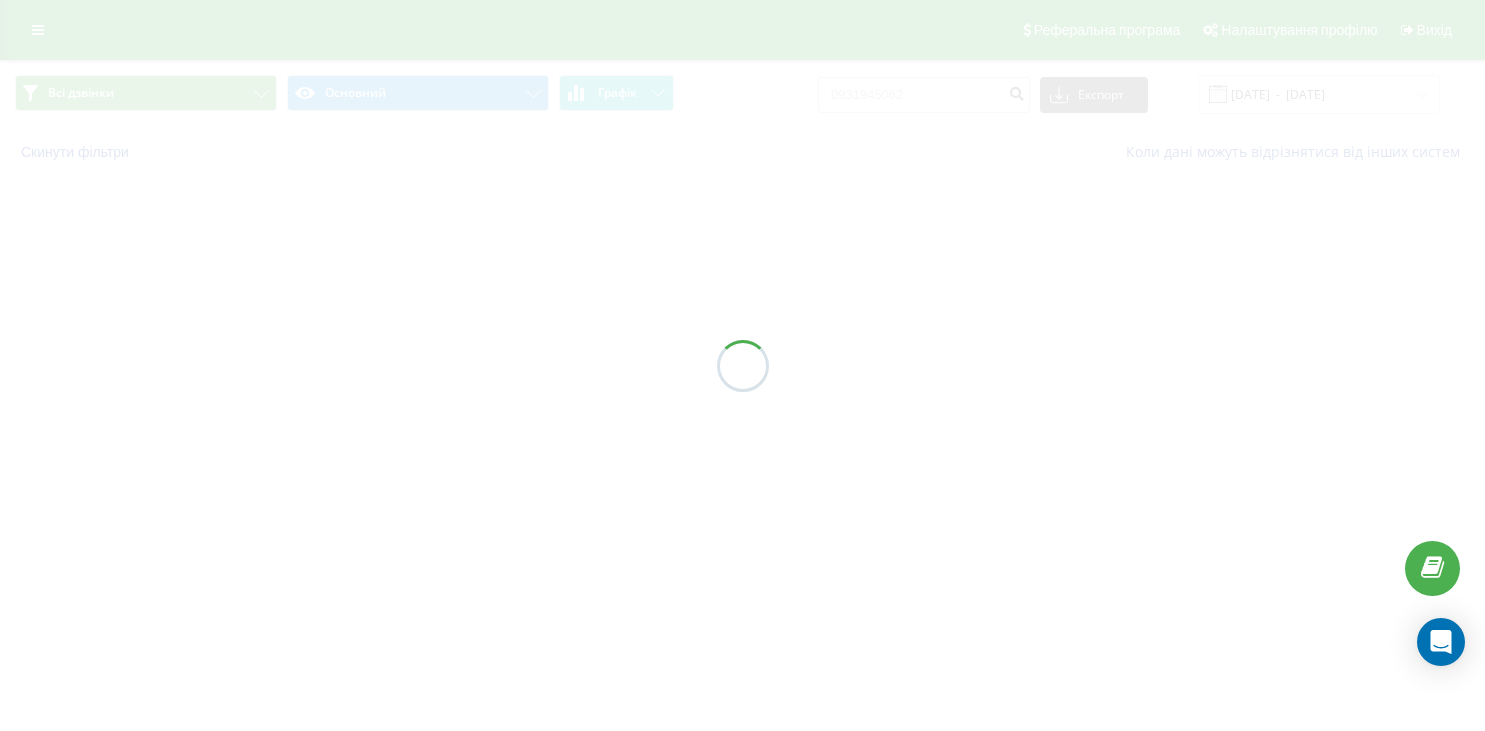 scroll, scrollTop: 0, scrollLeft: 0, axis: both 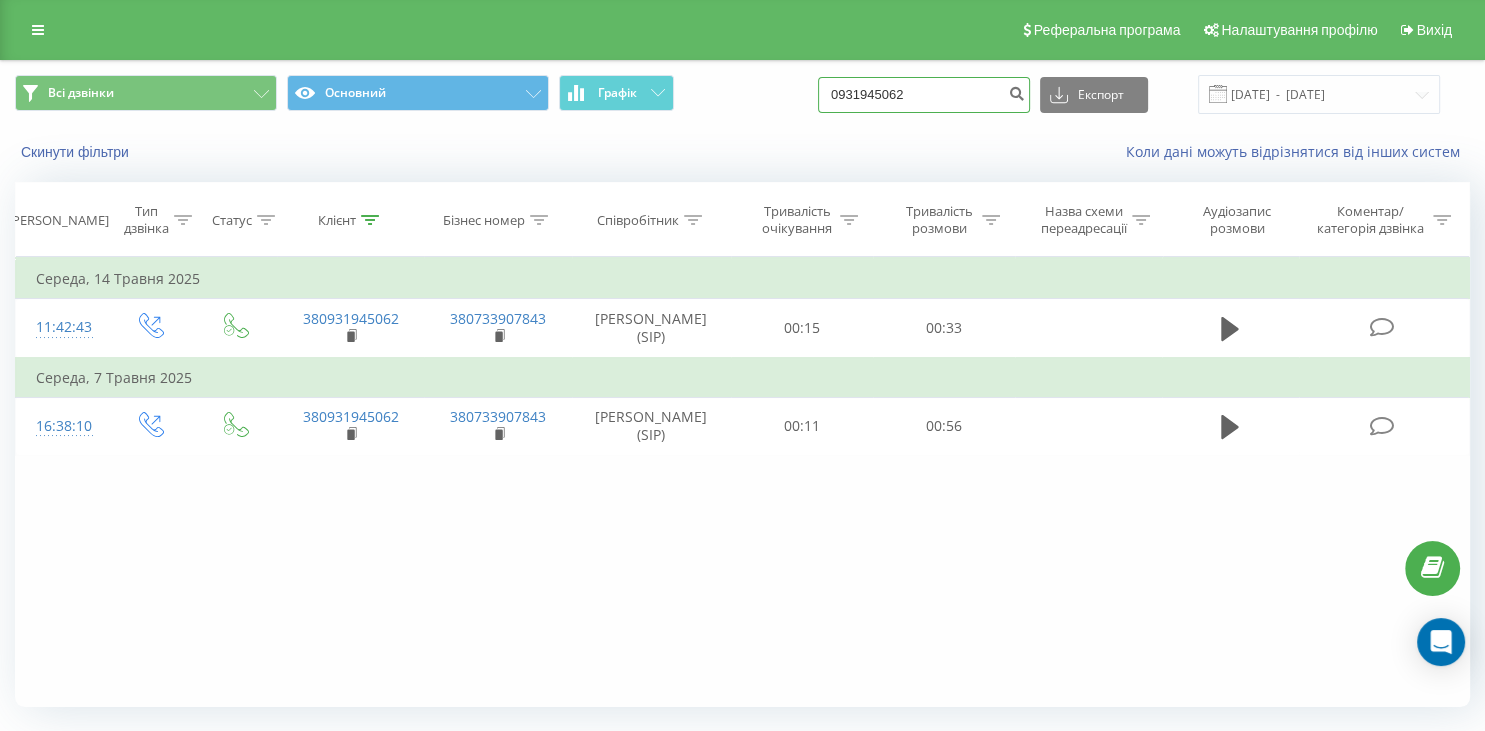 drag, startPoint x: 954, startPoint y: 86, endPoint x: 817, endPoint y: 90, distance: 137.05838 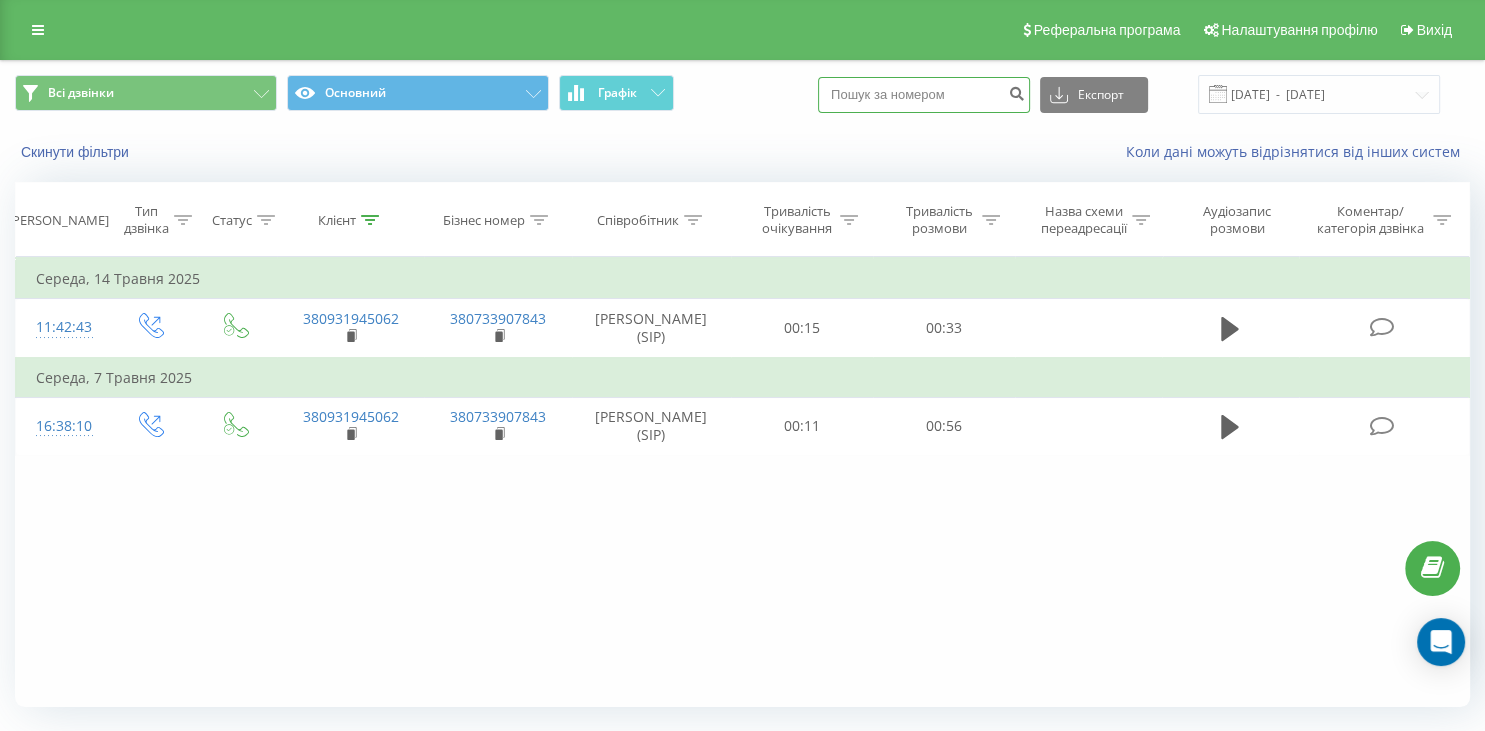 paste on "063 961 00 50" 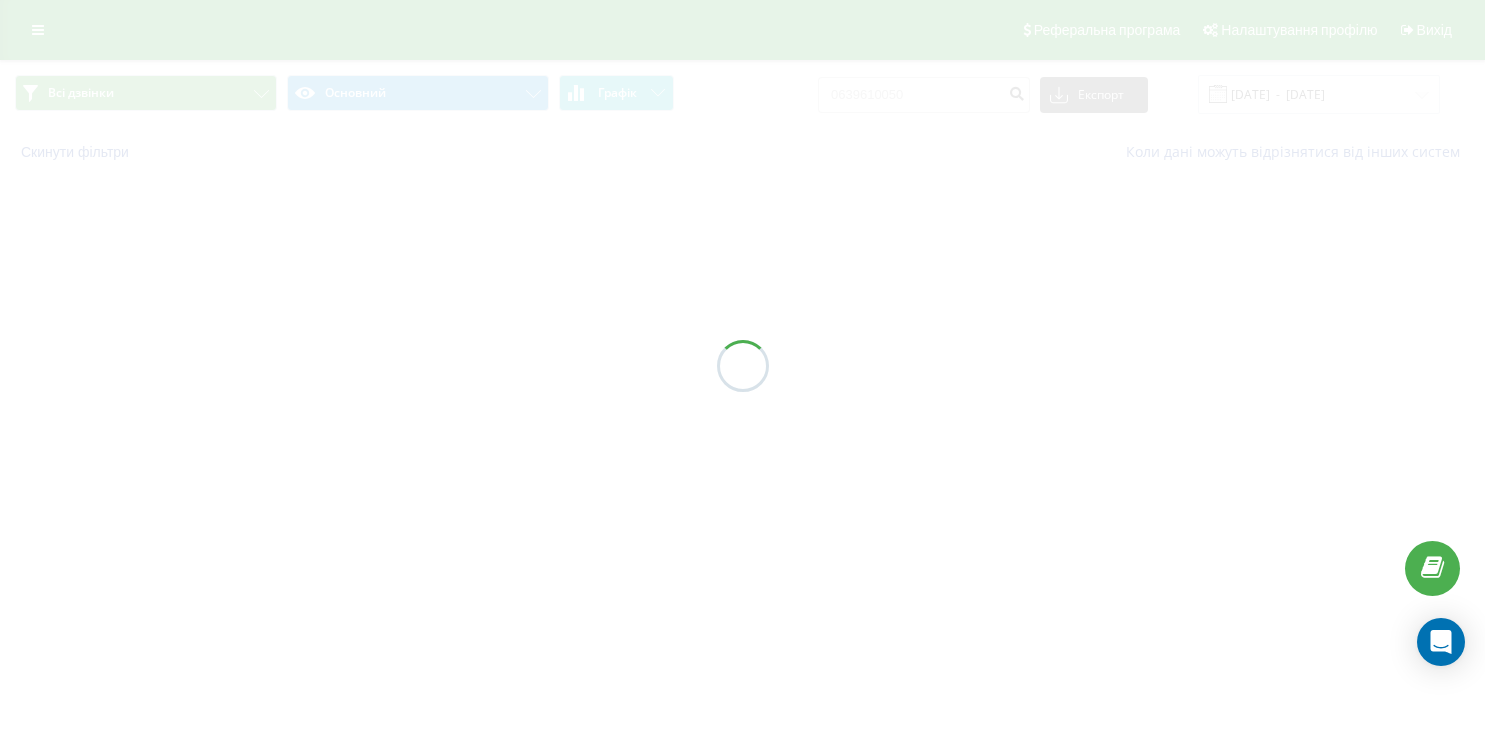 scroll, scrollTop: 0, scrollLeft: 0, axis: both 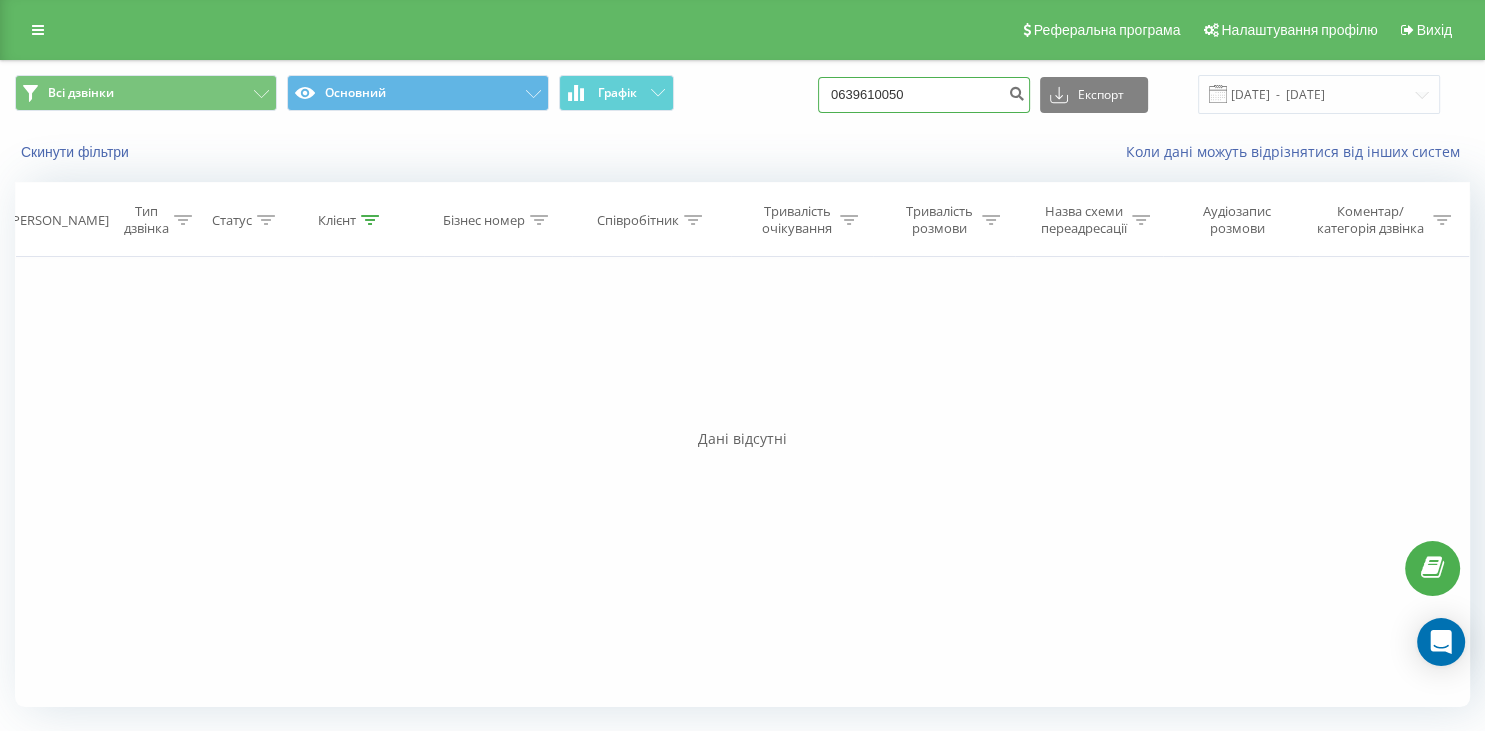 drag, startPoint x: 949, startPoint y: 89, endPoint x: 848, endPoint y: 92, distance: 101.04455 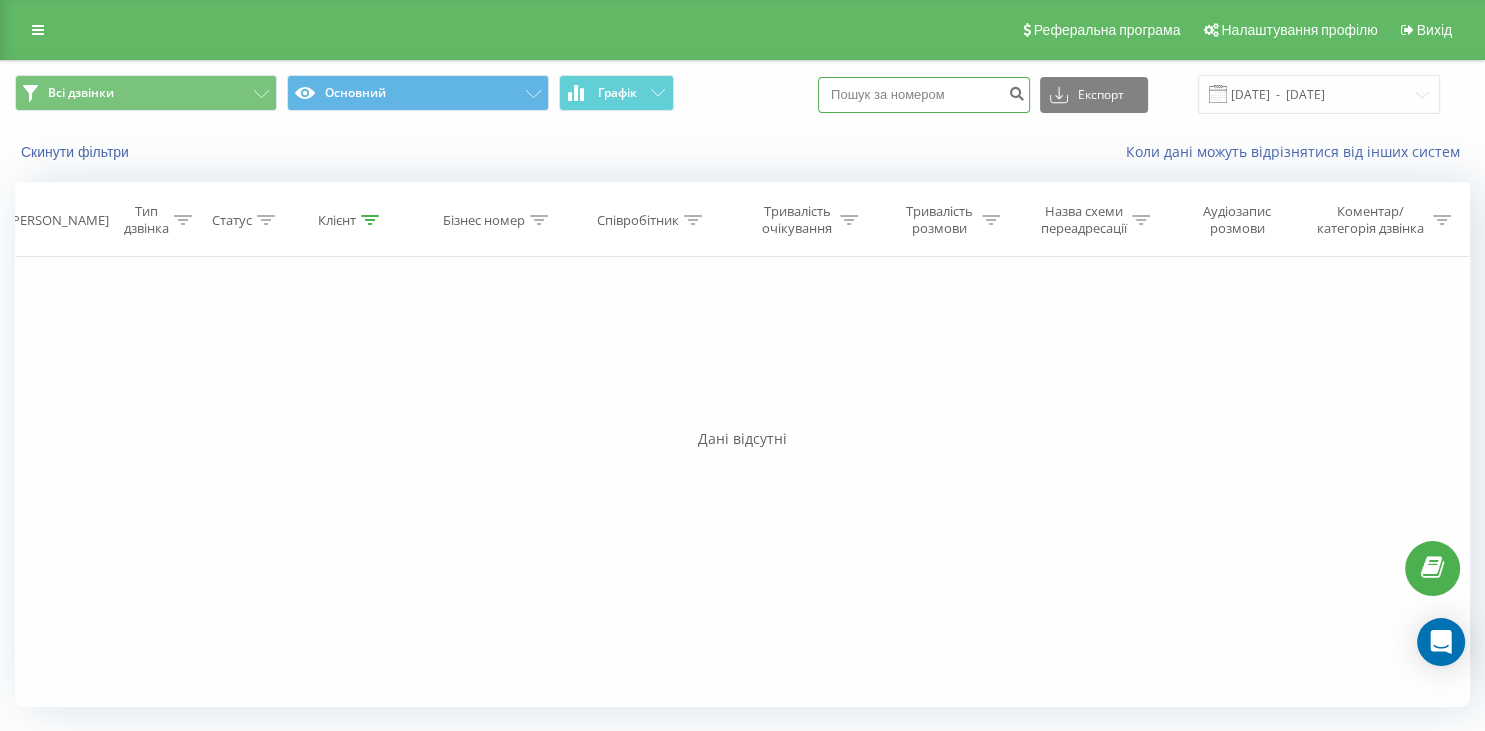 paste on "066 527 05 47" 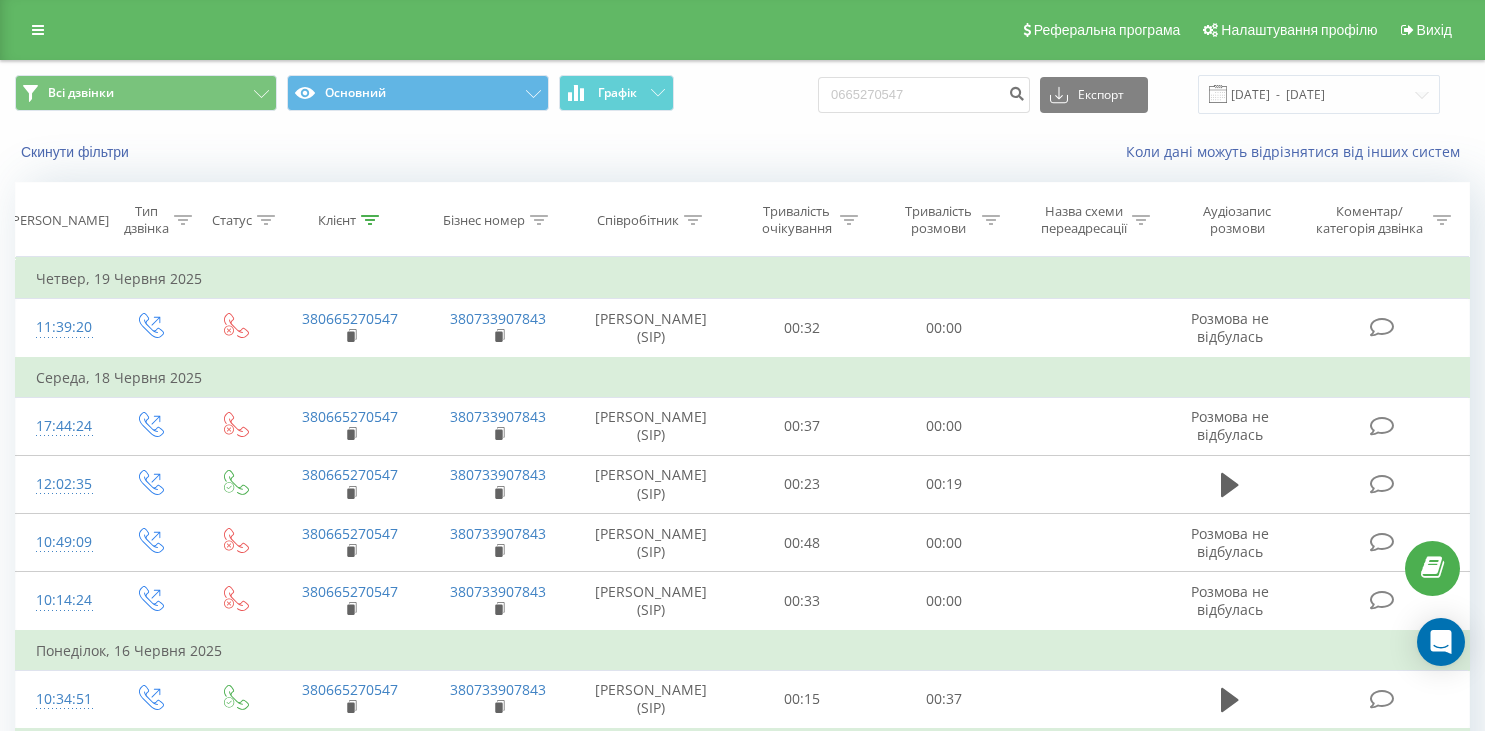 scroll, scrollTop: 0, scrollLeft: 0, axis: both 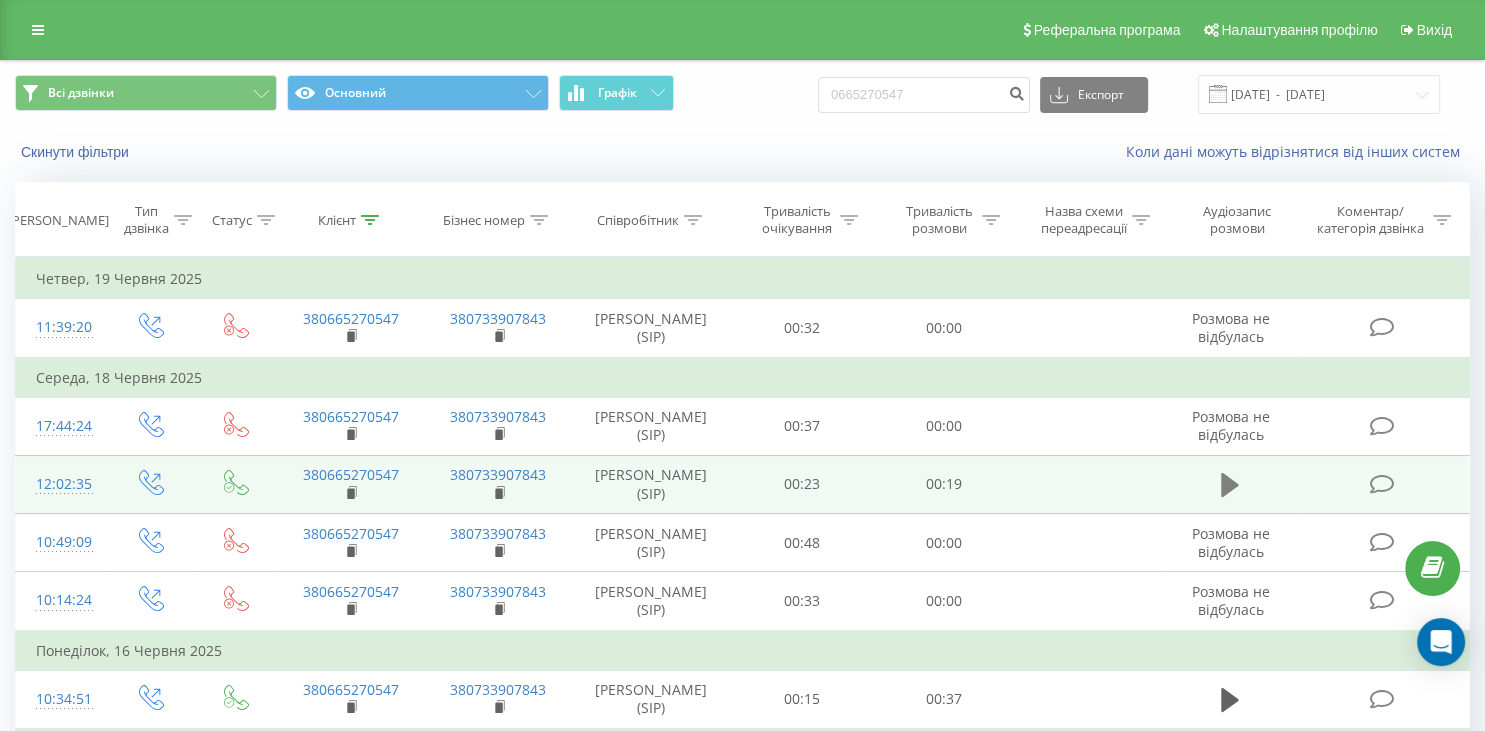 click 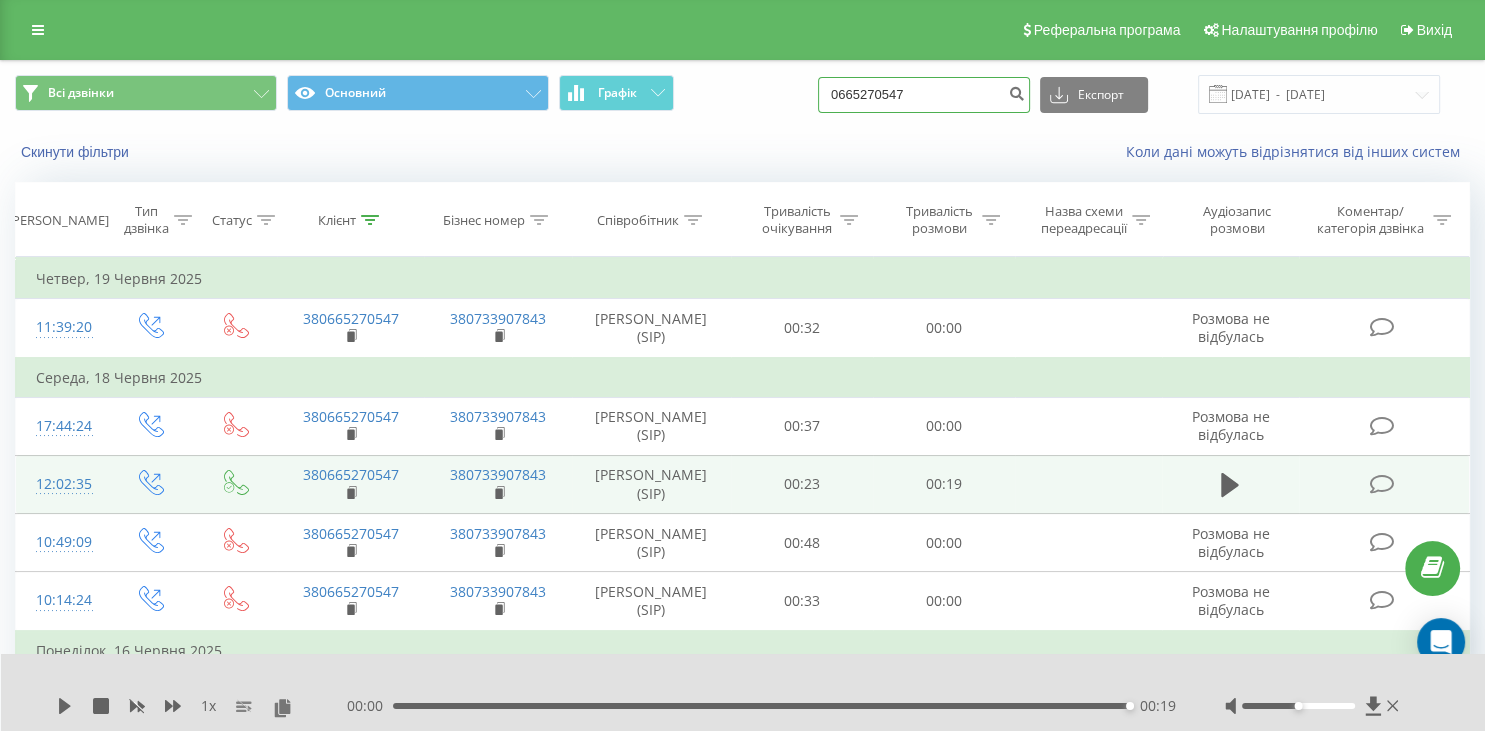 drag, startPoint x: 945, startPoint y: 97, endPoint x: 756, endPoint y: 110, distance: 189.44656 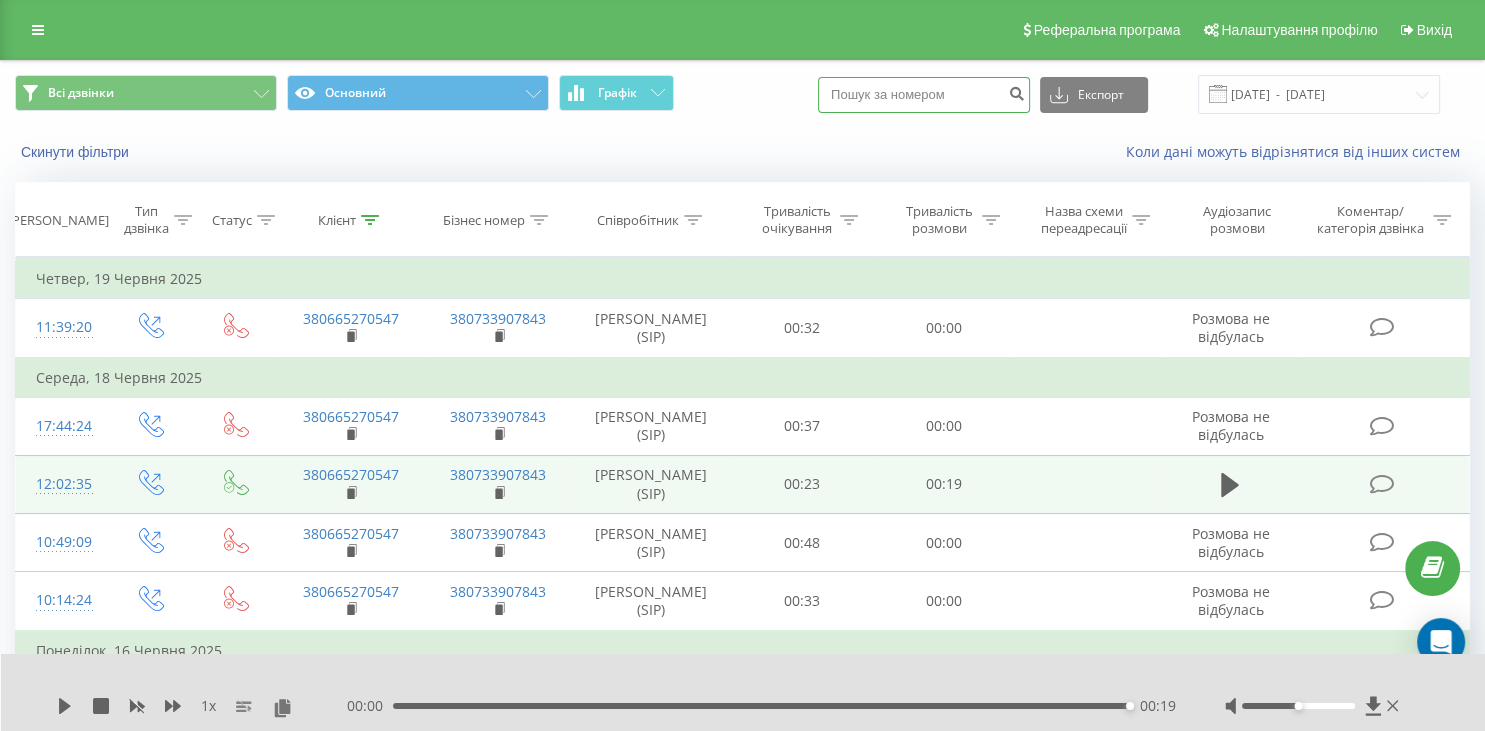 paste on "098 012 98 98" 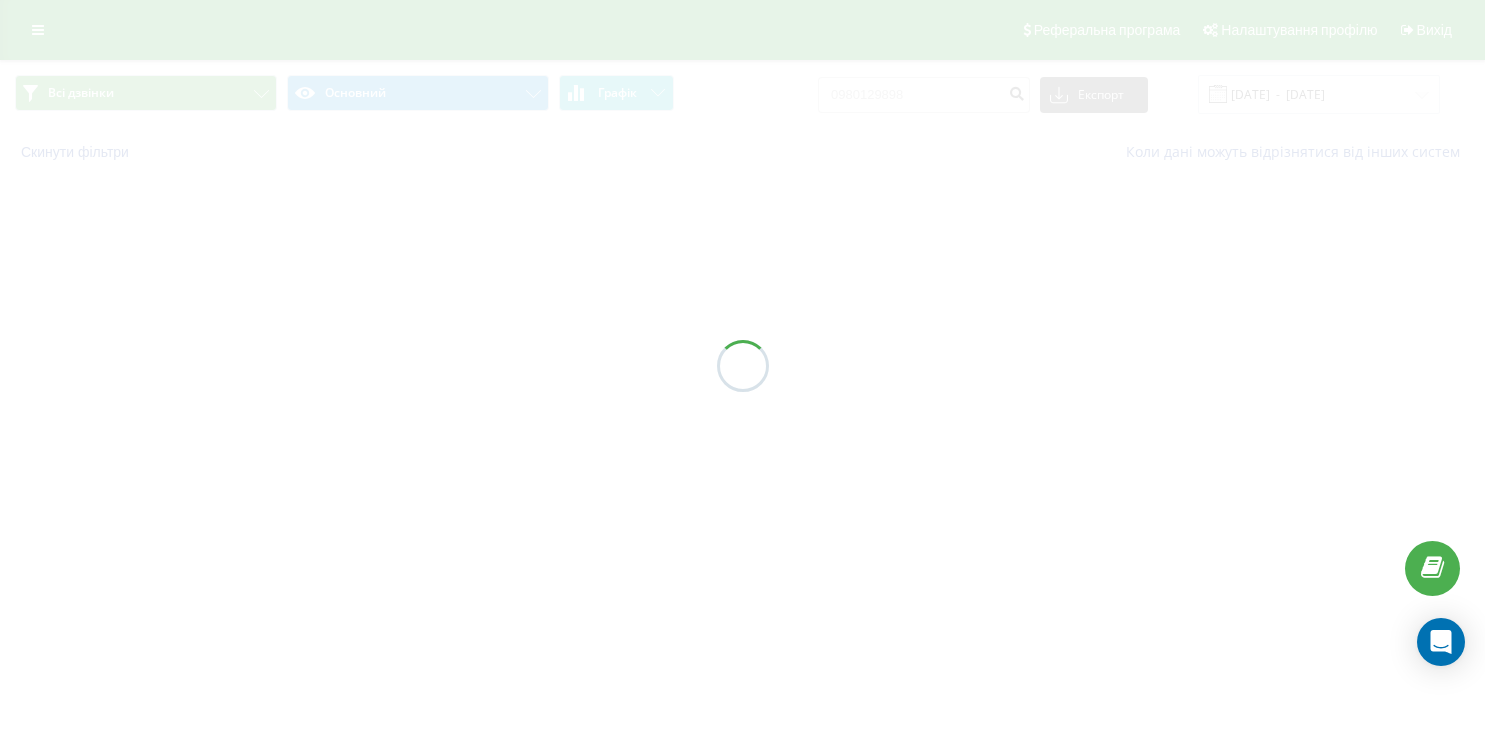 scroll, scrollTop: 0, scrollLeft: 0, axis: both 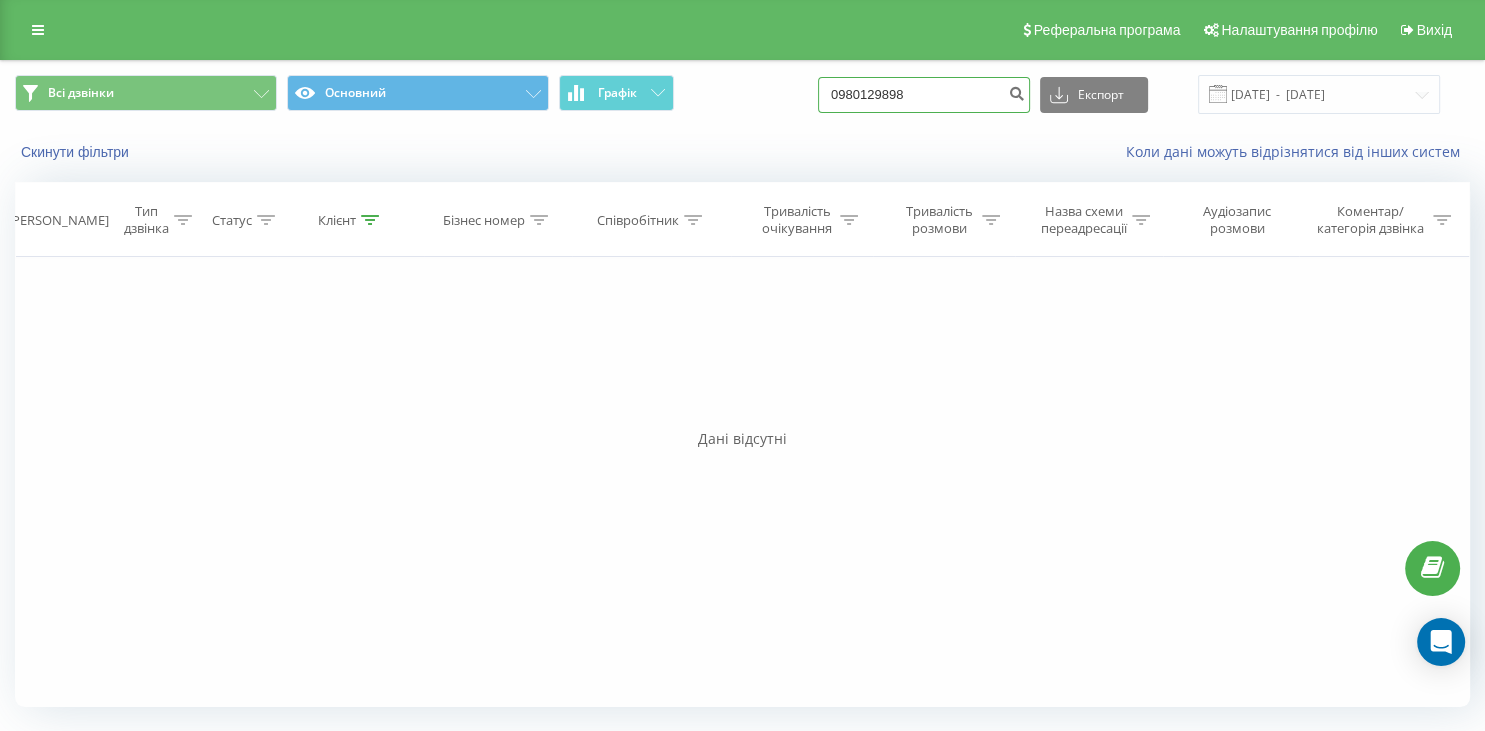 drag, startPoint x: 950, startPoint y: 105, endPoint x: 839, endPoint y: 101, distance: 111.07205 